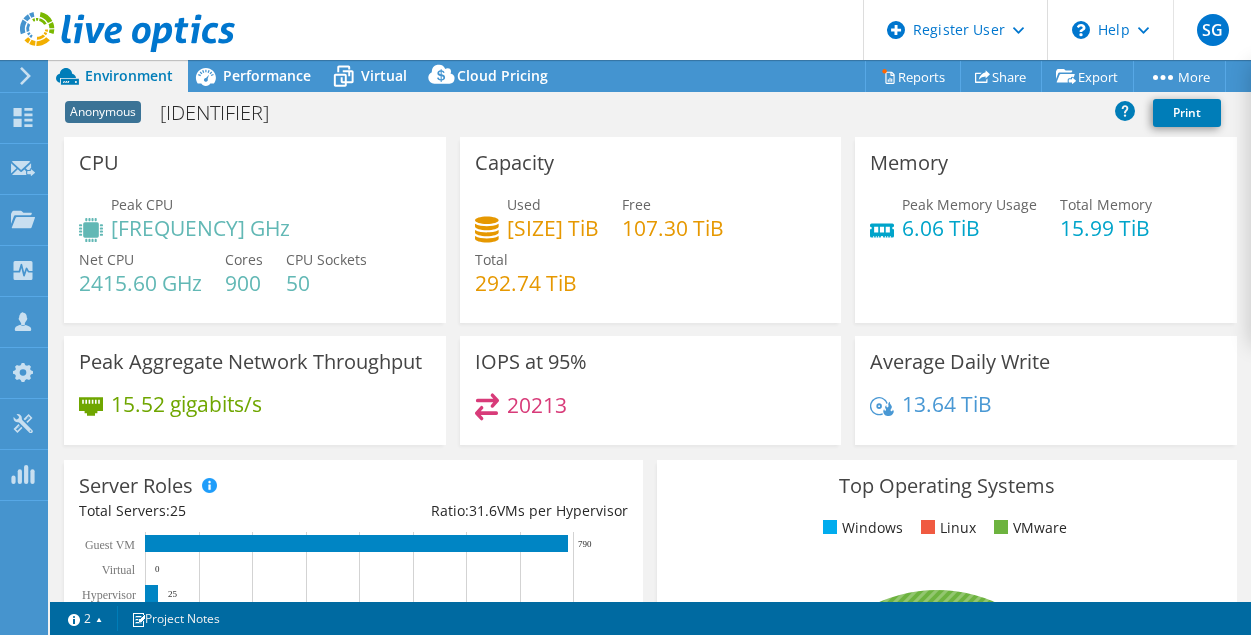 select on "USEast" 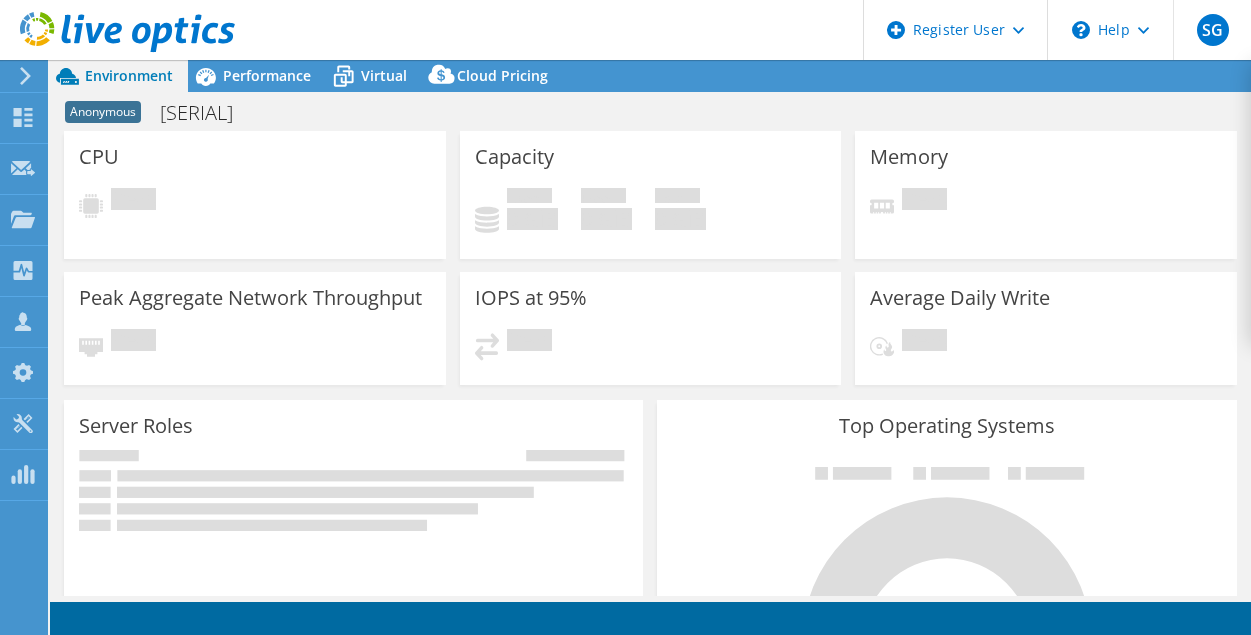 scroll, scrollTop: 0, scrollLeft: 0, axis: both 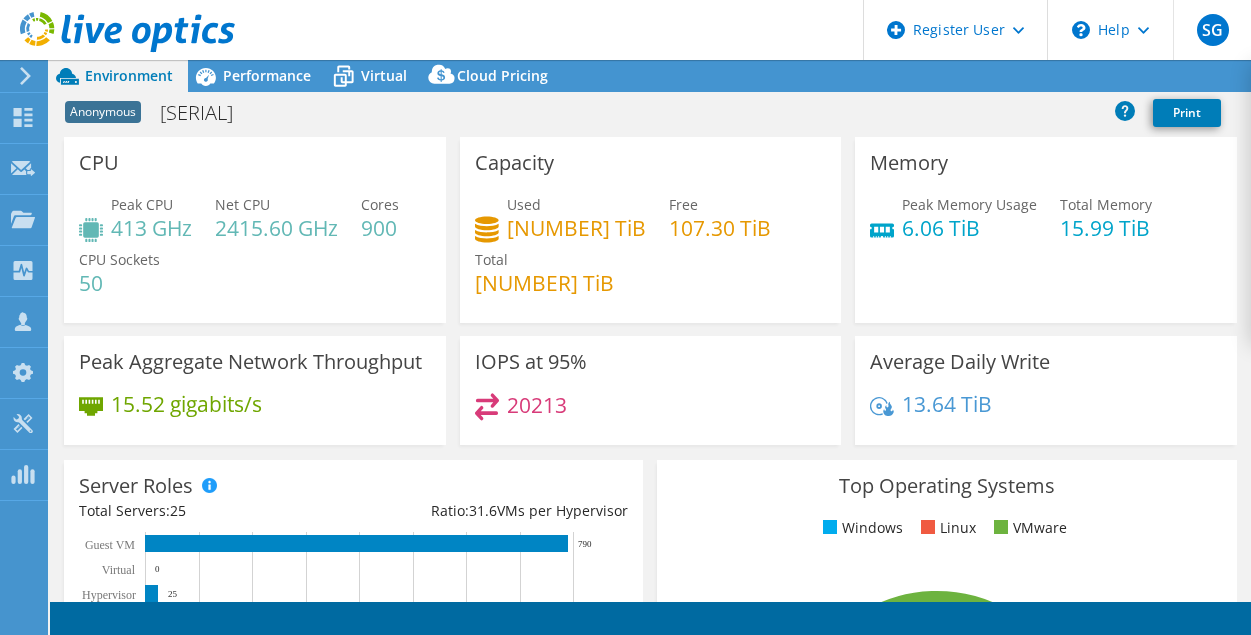 select on "USEast" 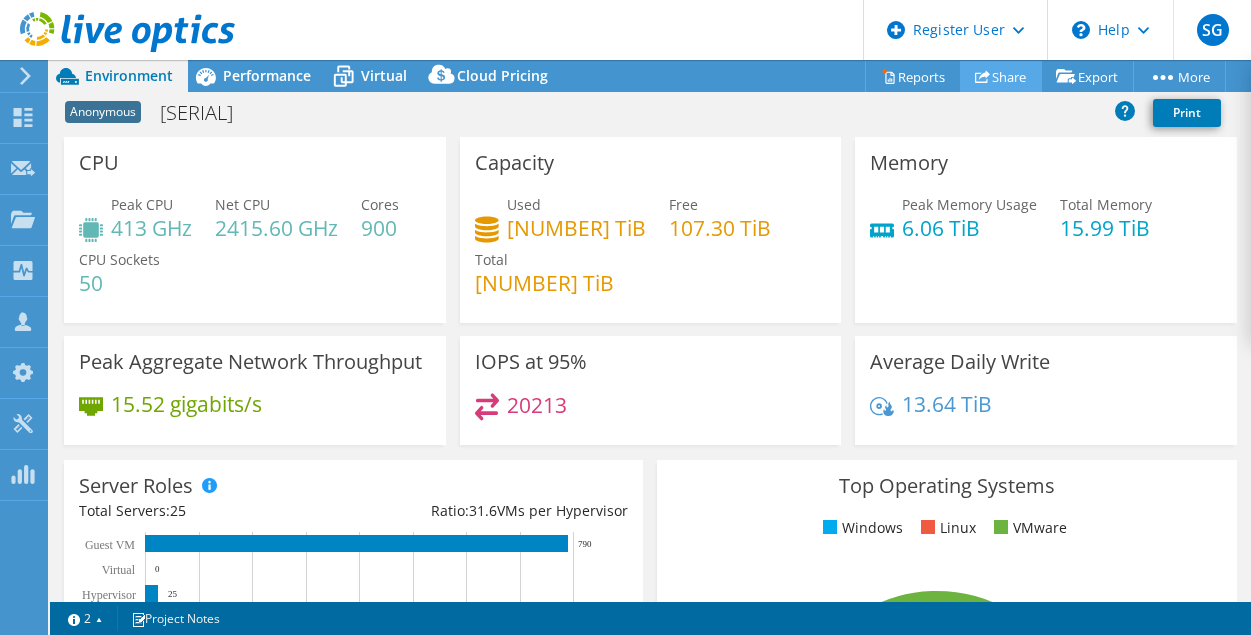 click on "Share" at bounding box center (1001, 76) 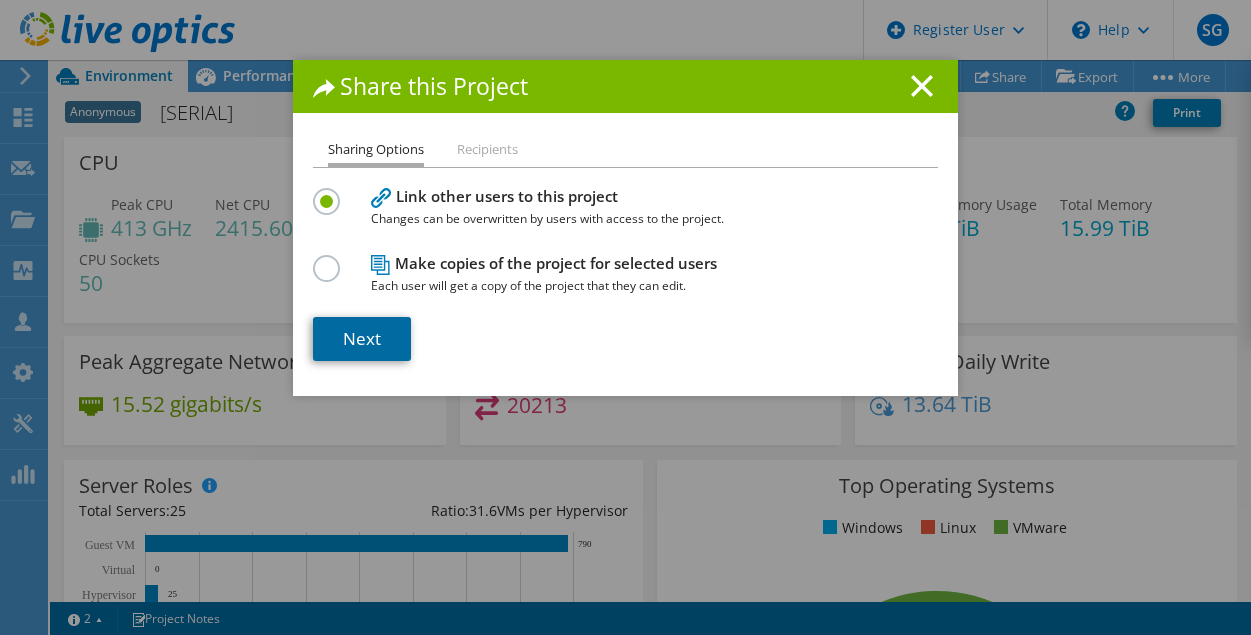 click on "Next" at bounding box center (362, 339) 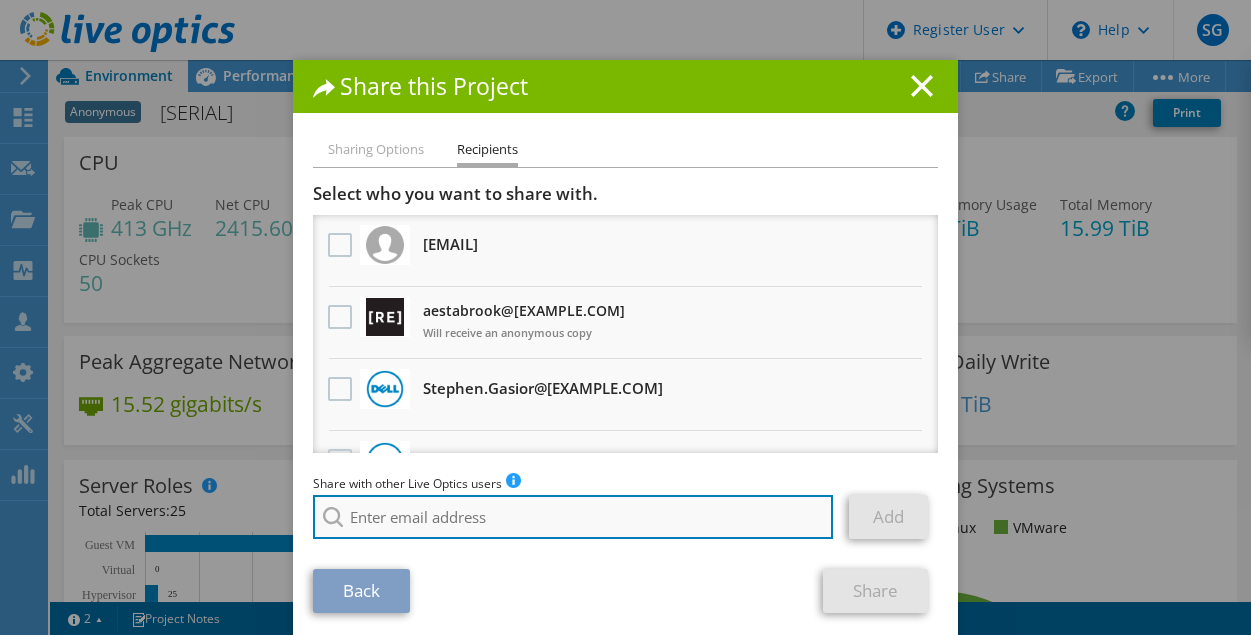 click at bounding box center (573, 517) 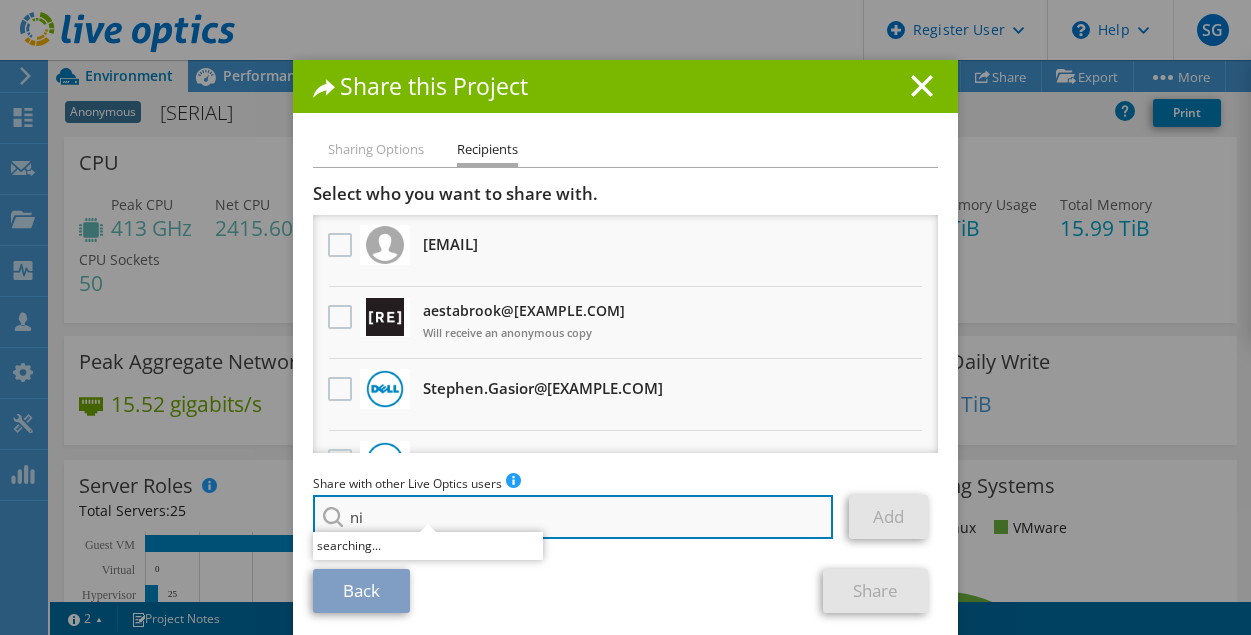 type on "n" 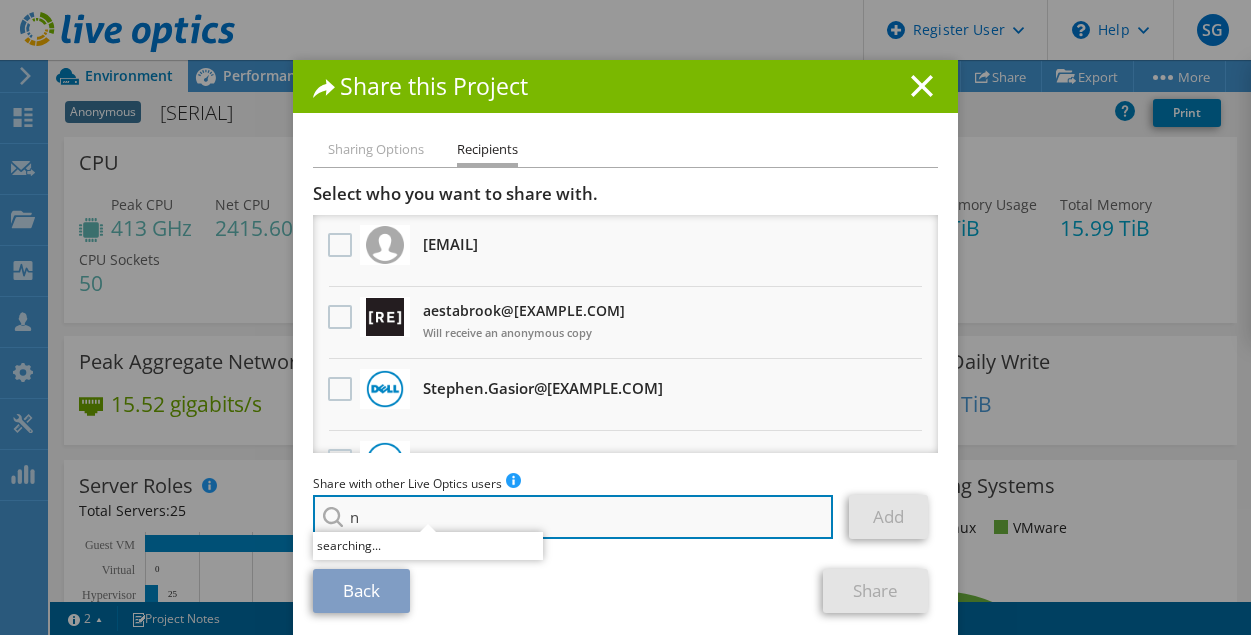 type 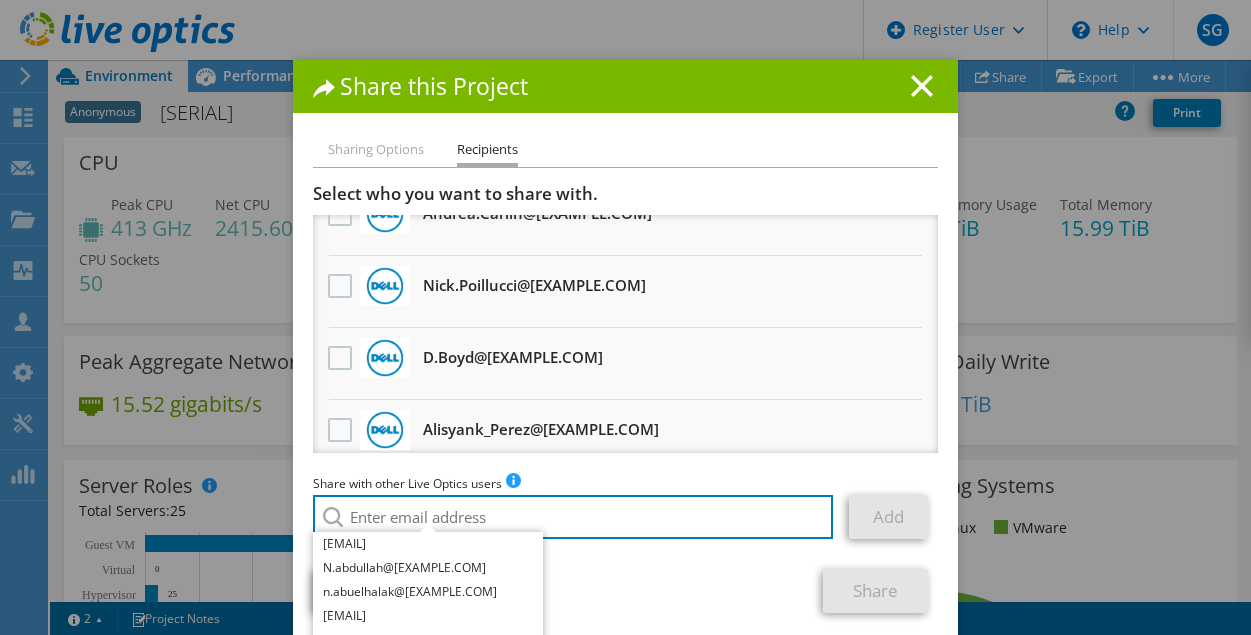 scroll, scrollTop: 245, scrollLeft: 0, axis: vertical 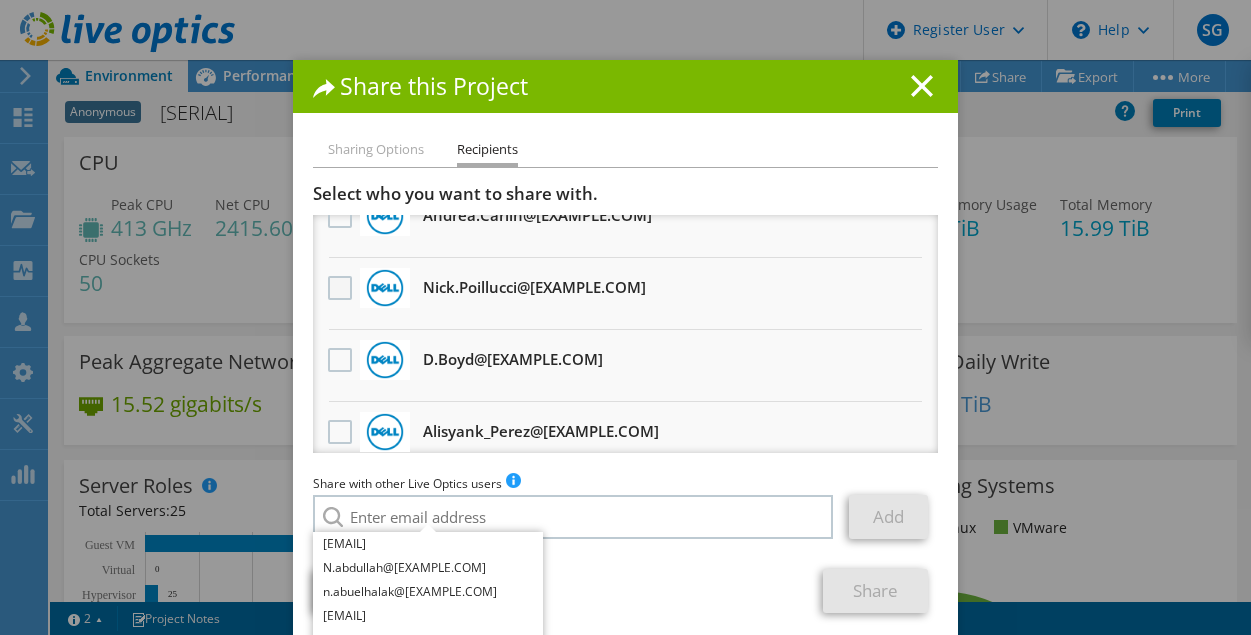 click at bounding box center (342, 288) 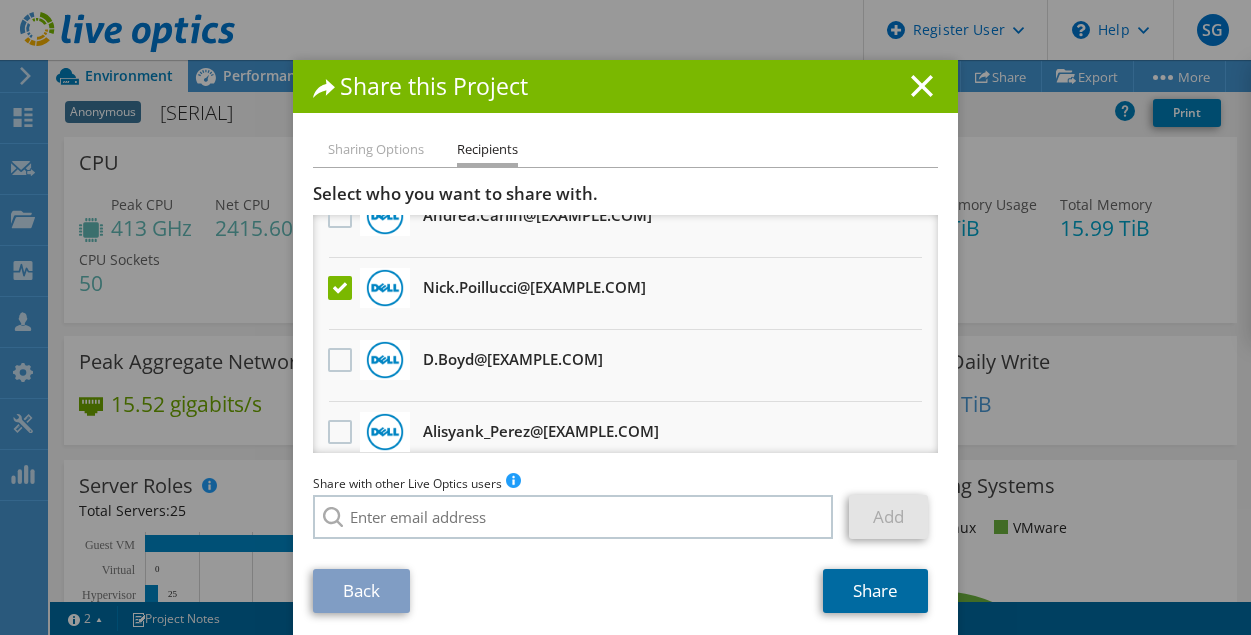 click on "Share" at bounding box center (875, 591) 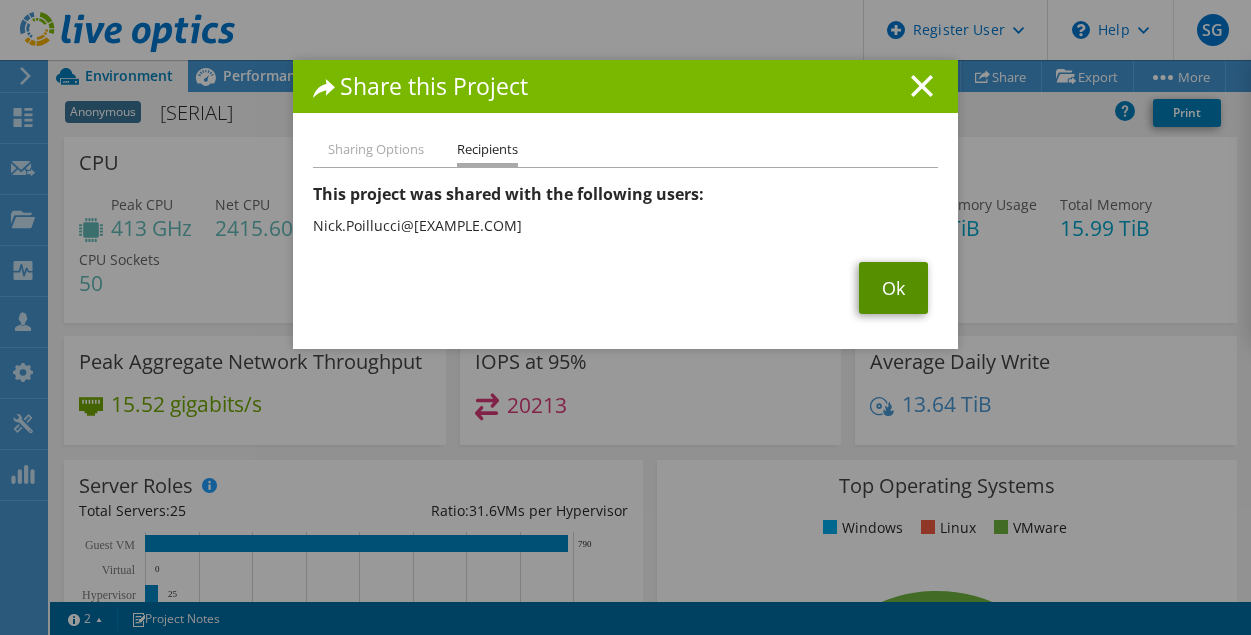 click on "Ok" at bounding box center (893, 288) 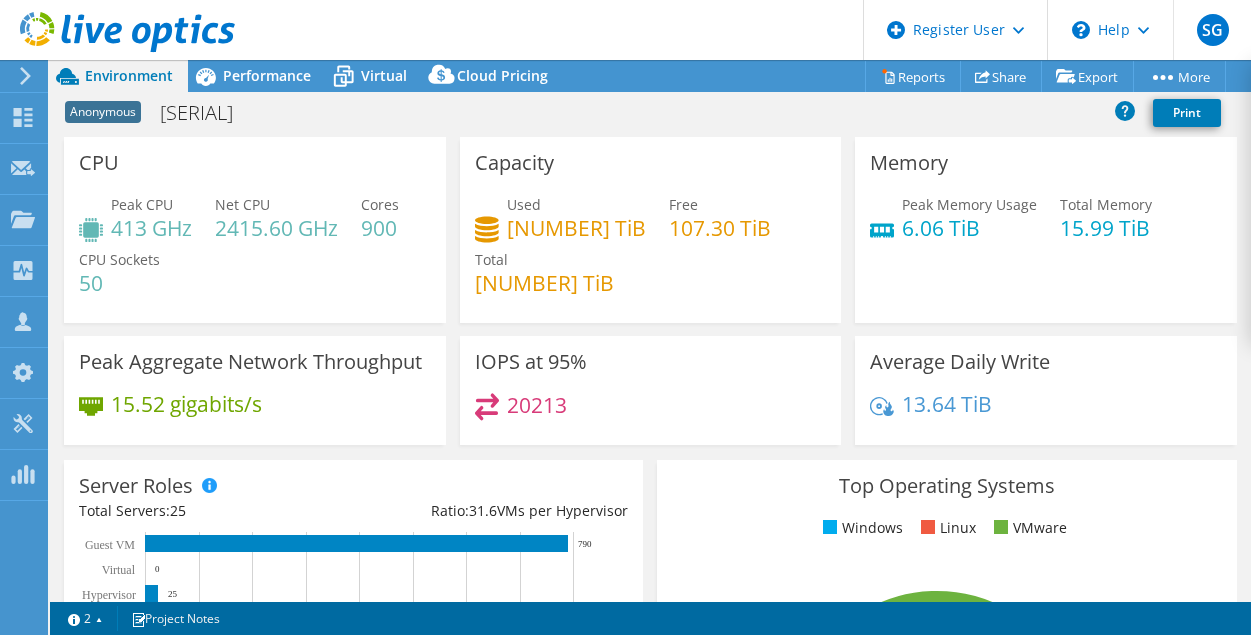 click on "SG
Dell User
Stephen Gasior
Stephen.Gasior@dell.com
Dell
My Profile
Log Out
\n
Help
Explore Helpful Articles
Contact Support" at bounding box center (625, 30) 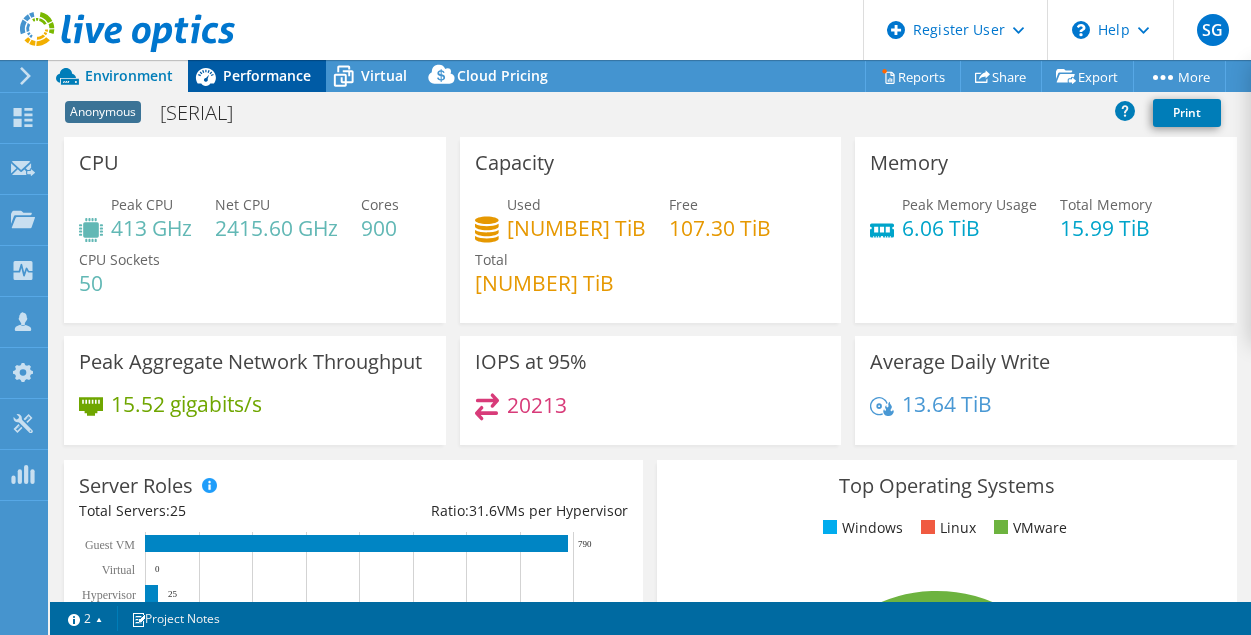 click on "Performance" at bounding box center (257, 76) 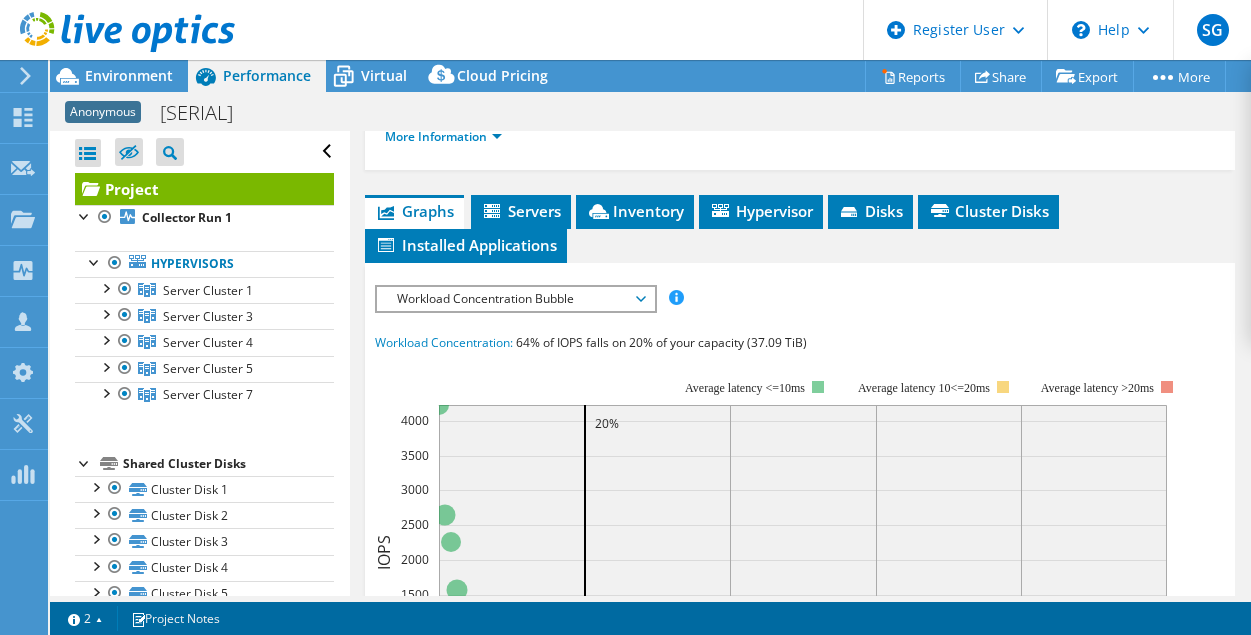 scroll, scrollTop: 399, scrollLeft: 0, axis: vertical 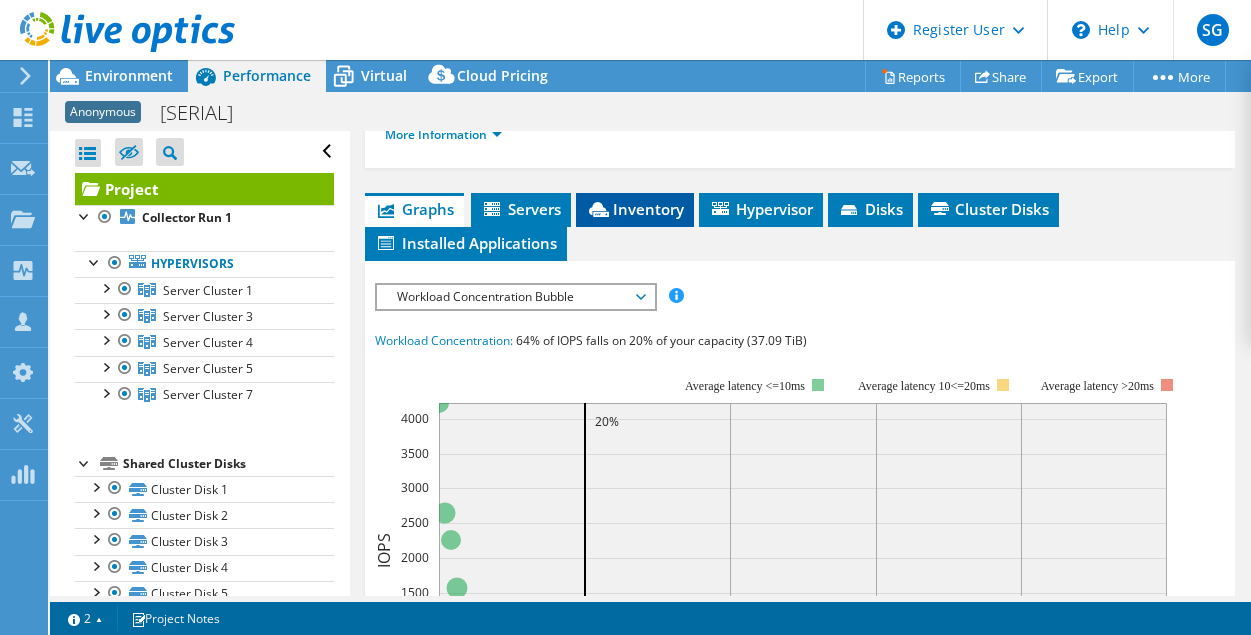 click on "Inventory" at bounding box center [635, 209] 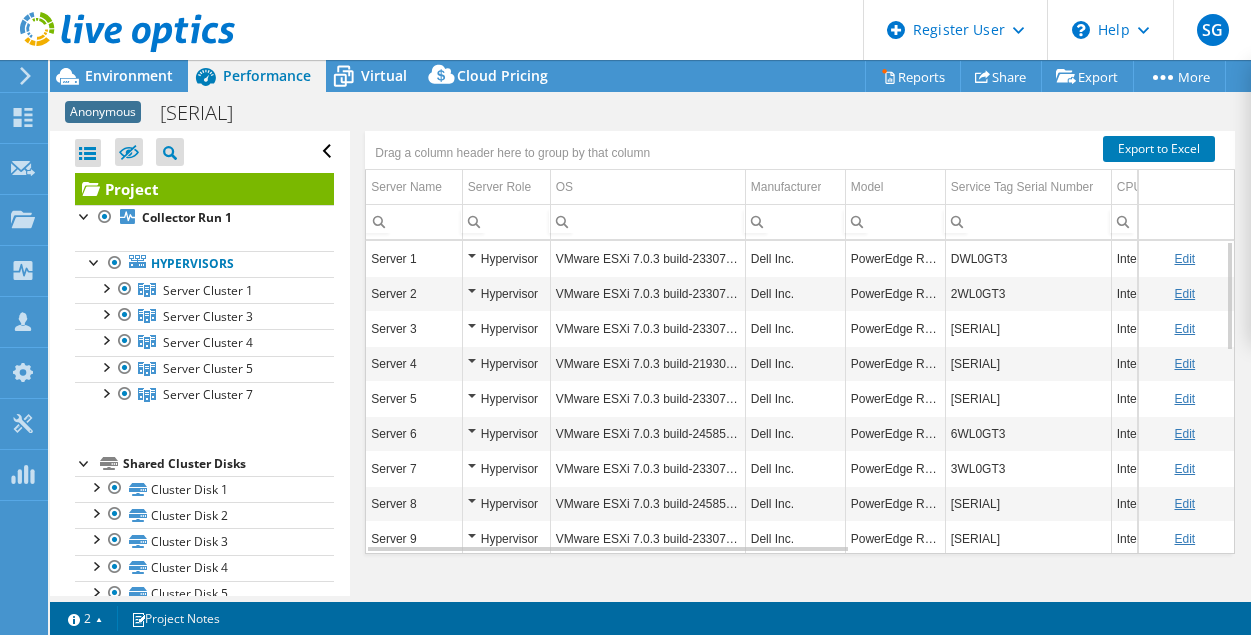 scroll, scrollTop: 594, scrollLeft: 0, axis: vertical 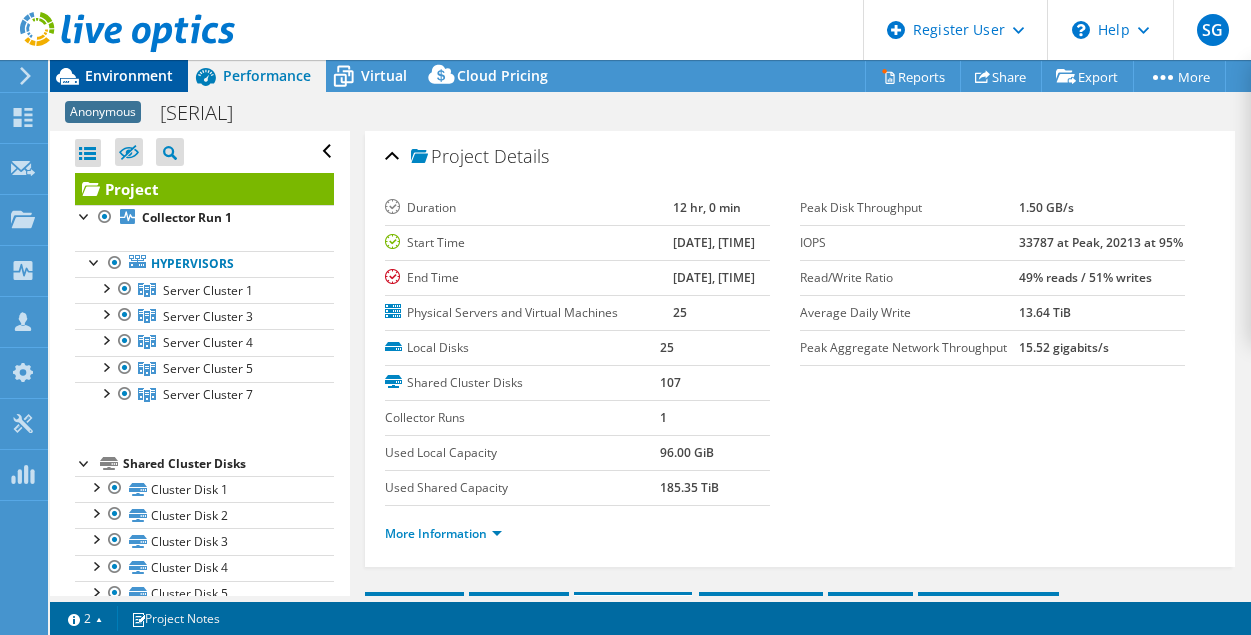click on "Environment" at bounding box center (129, 75) 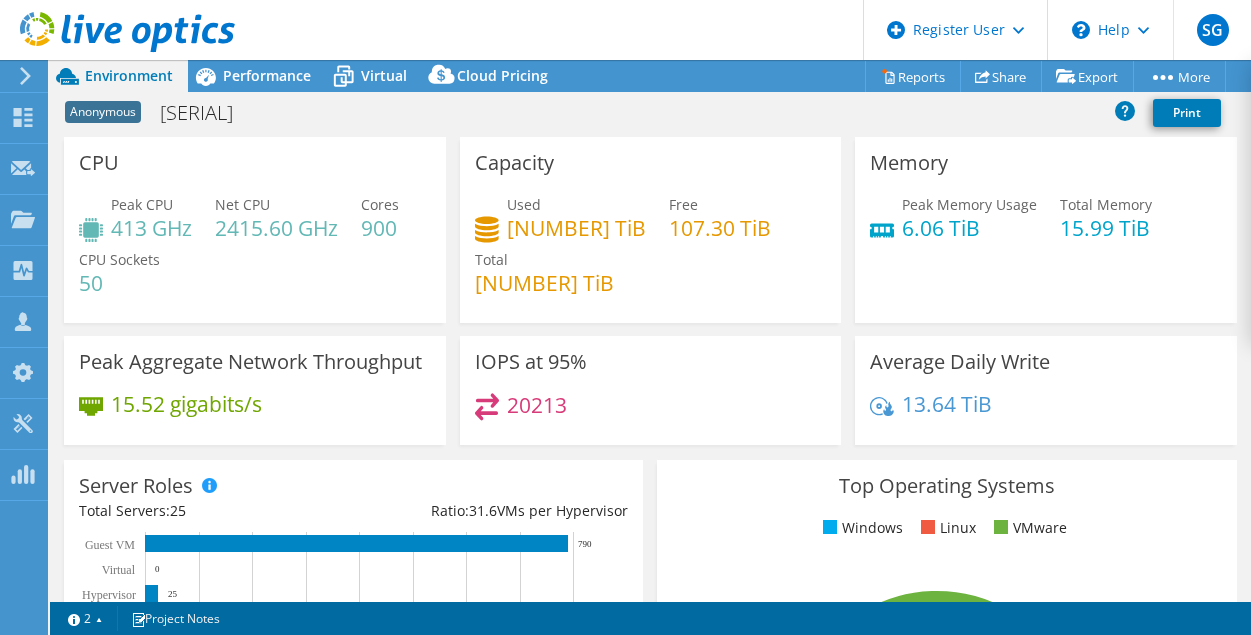 click on "Memory
Peak Memory Usage
6.06 TiB
Total Memory
15.99 TiB" at bounding box center [1046, 230] 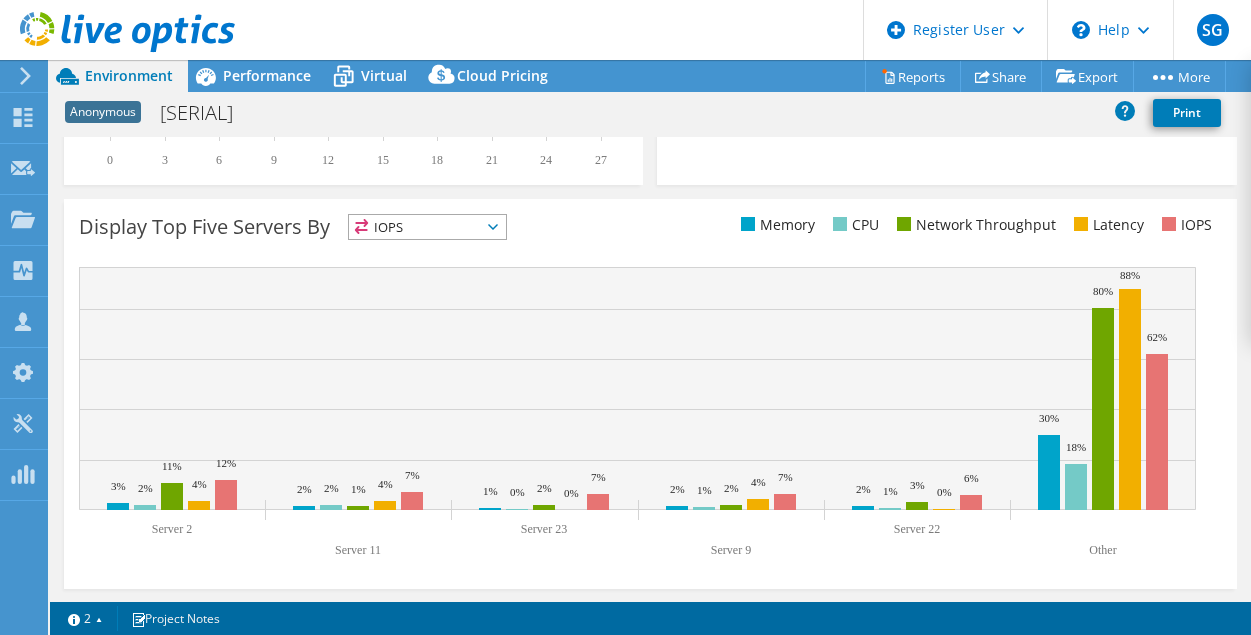 scroll, scrollTop: 0, scrollLeft: 0, axis: both 